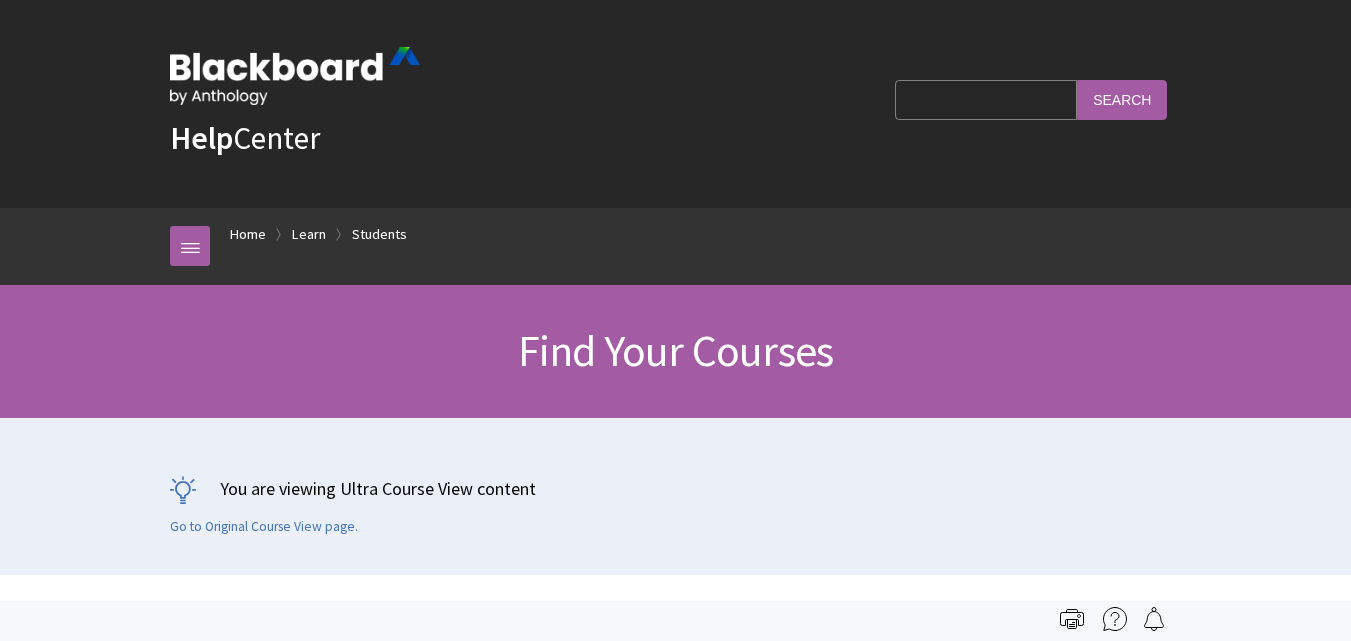 scroll, scrollTop: 0, scrollLeft: 0, axis: both 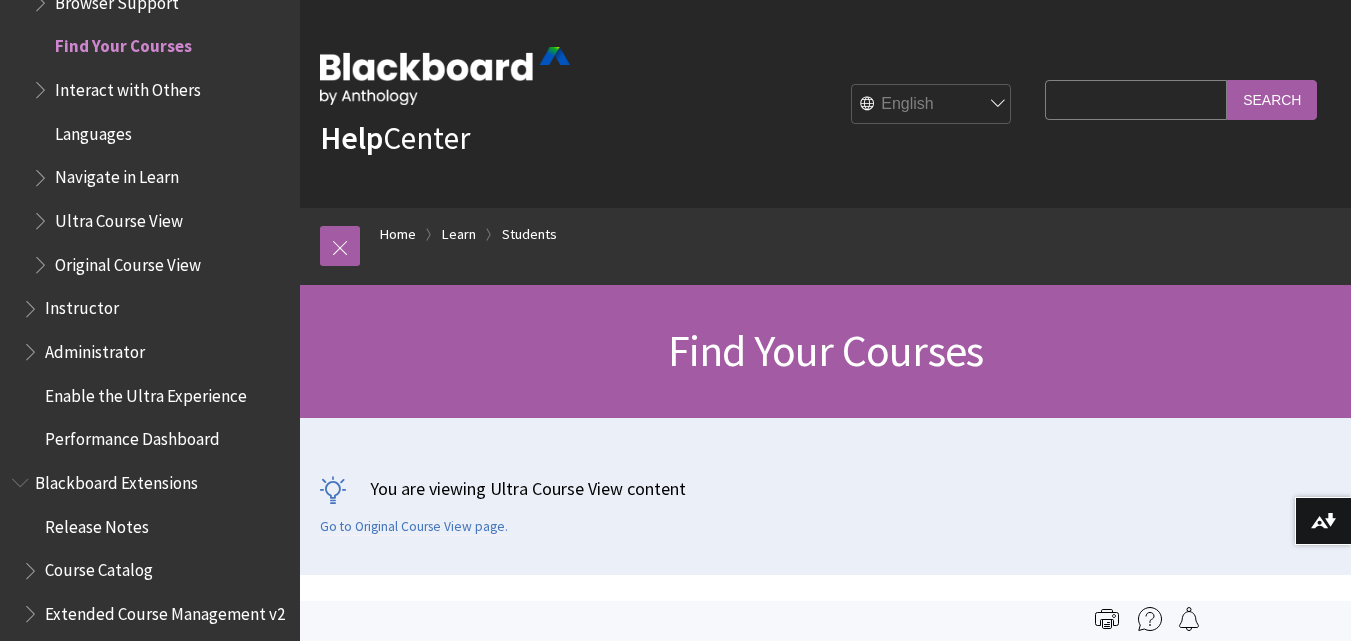 click on "Search Query" at bounding box center (1136, 99) 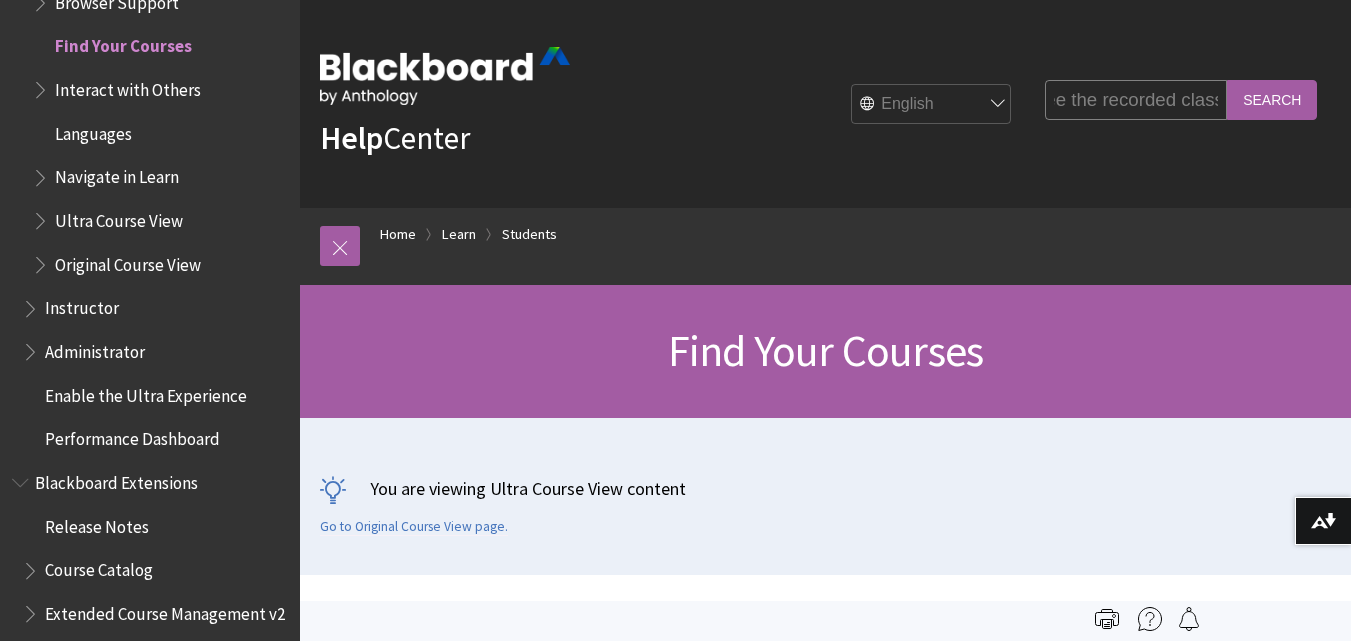 scroll, scrollTop: 0, scrollLeft: 133, axis: horizontal 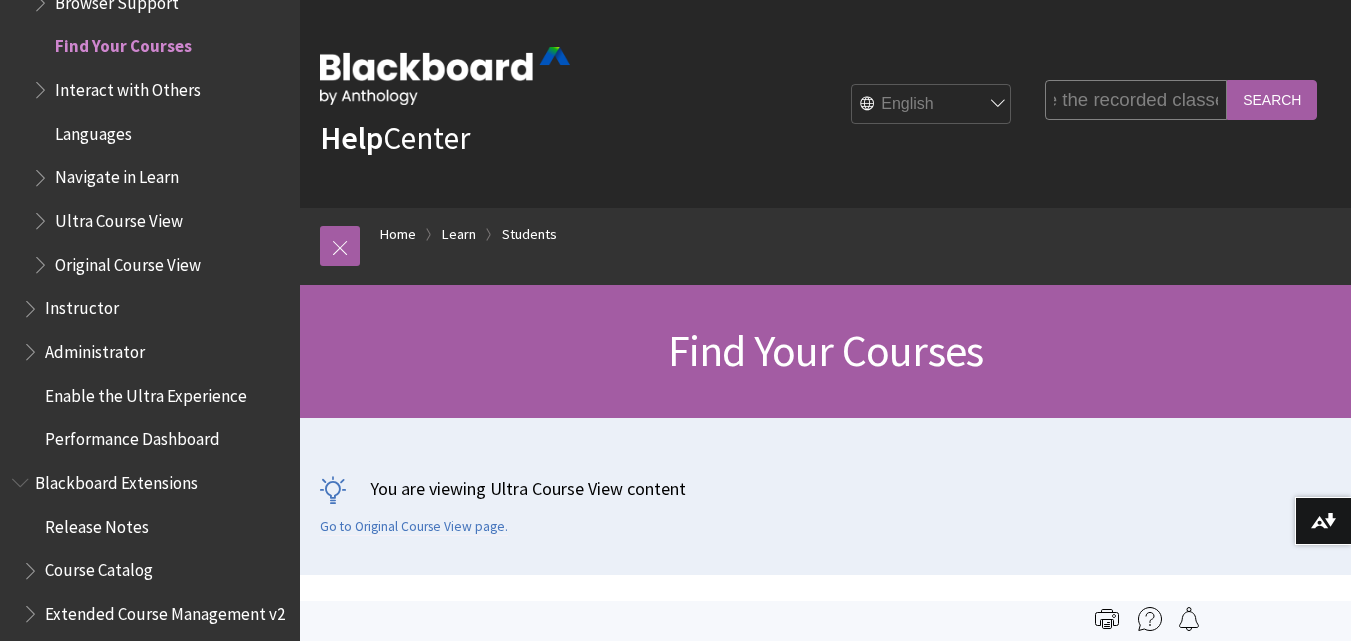 type on "how will you see the recorded classes" 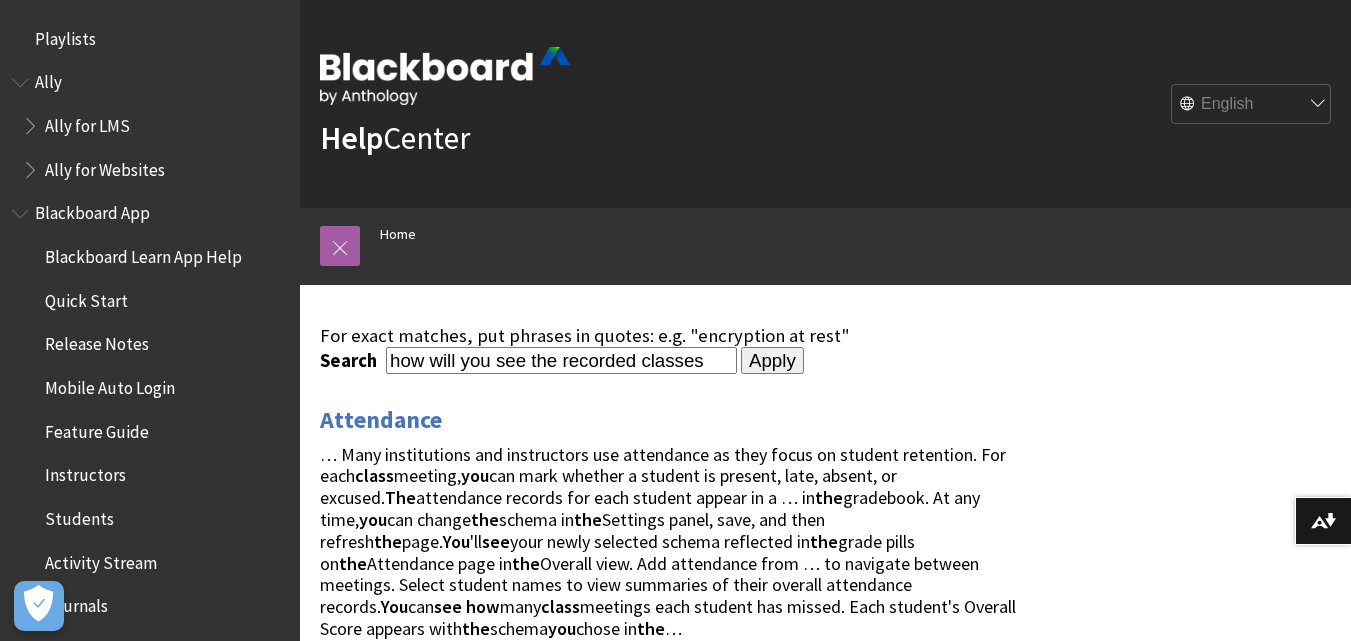 scroll, scrollTop: 0, scrollLeft: 0, axis: both 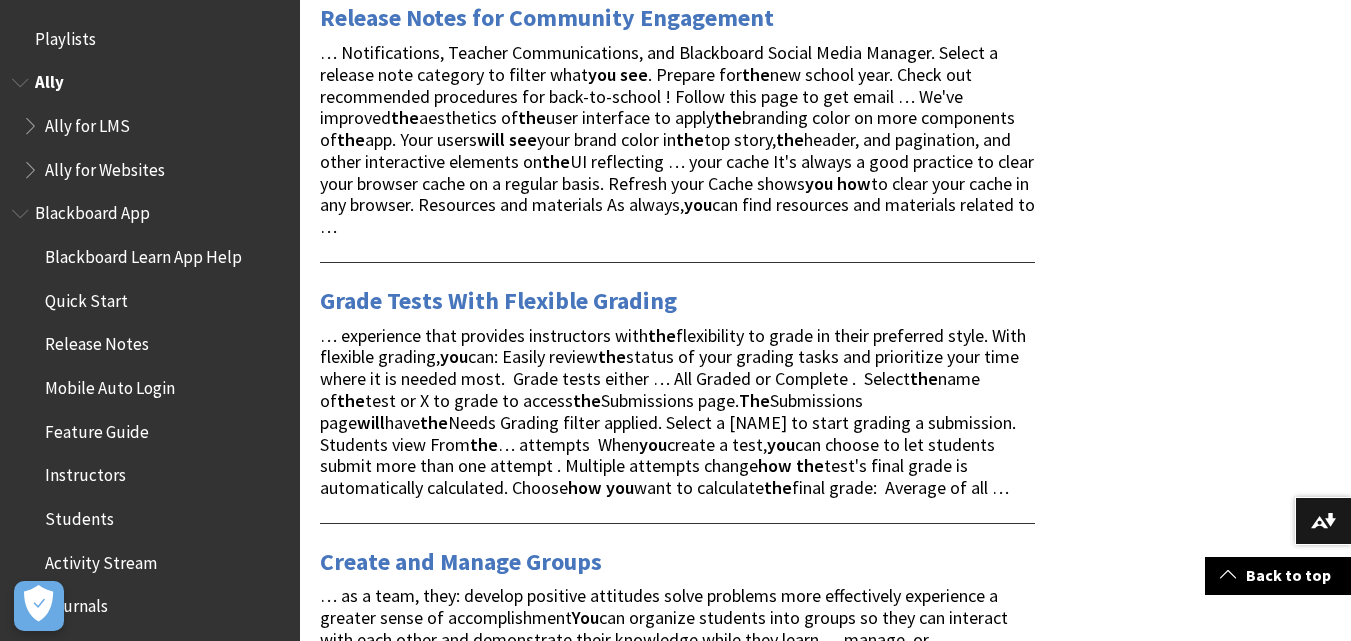 click on "Ally for LMS" at bounding box center (87, 122) 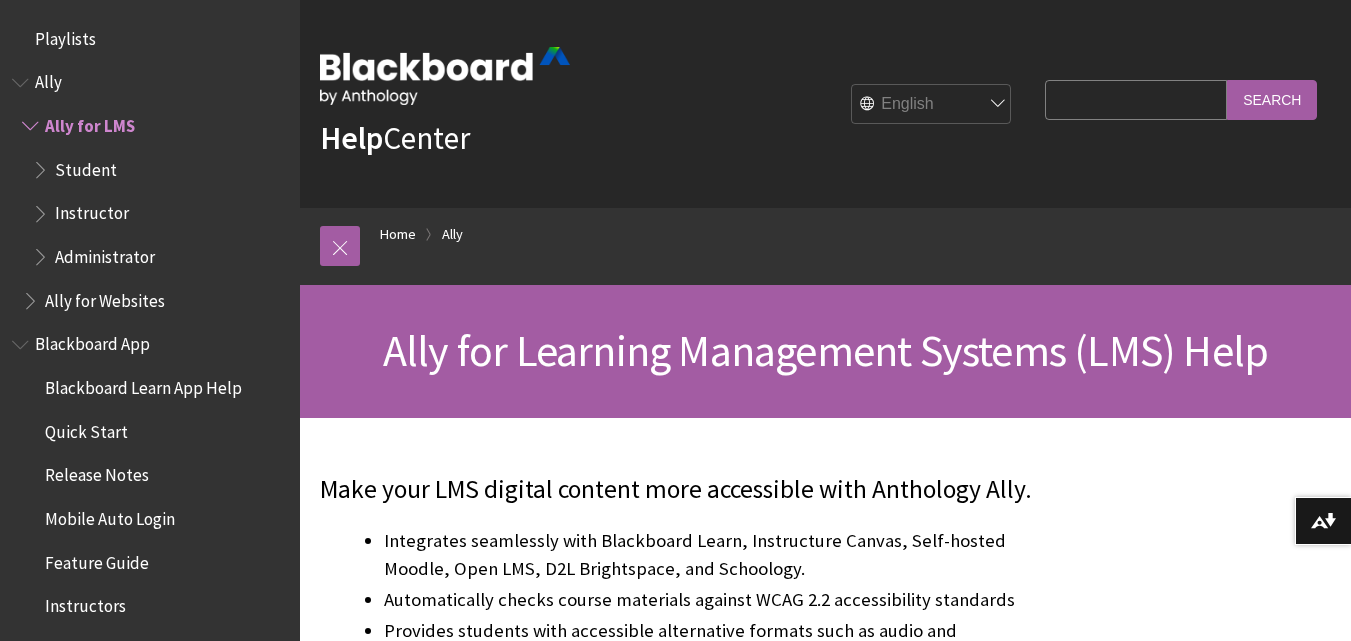 scroll, scrollTop: 0, scrollLeft: 0, axis: both 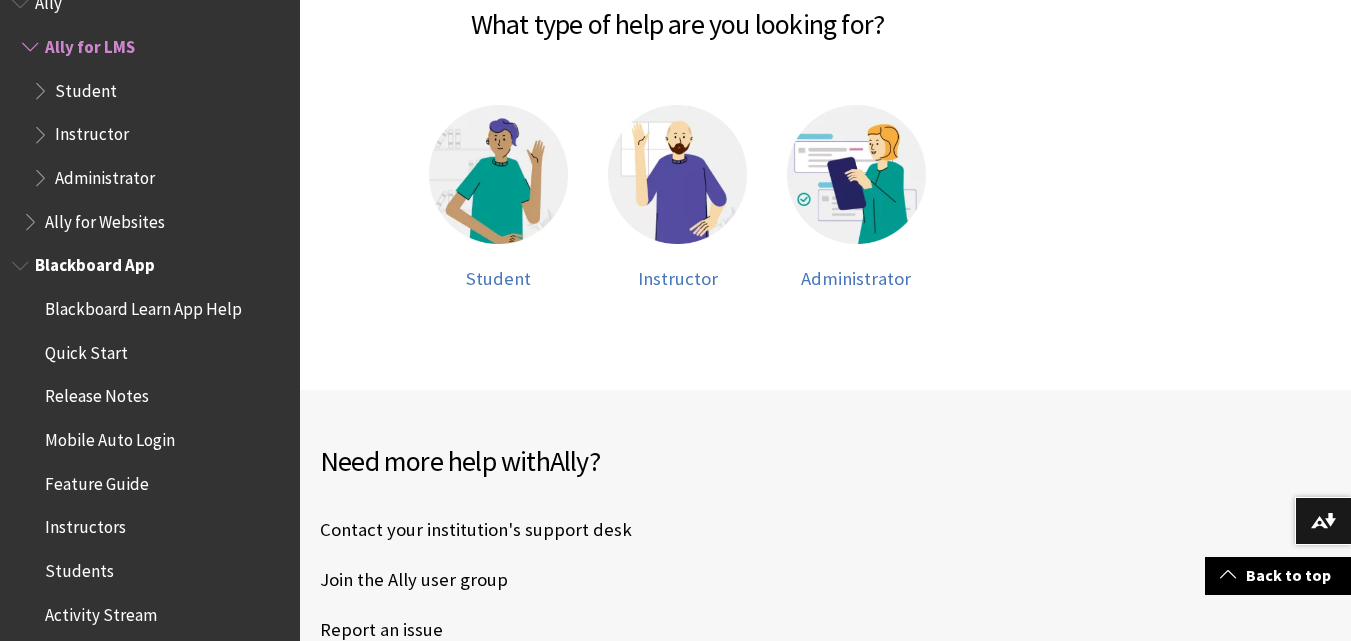 click on "Blackboard Learn App Help" at bounding box center [143, 305] 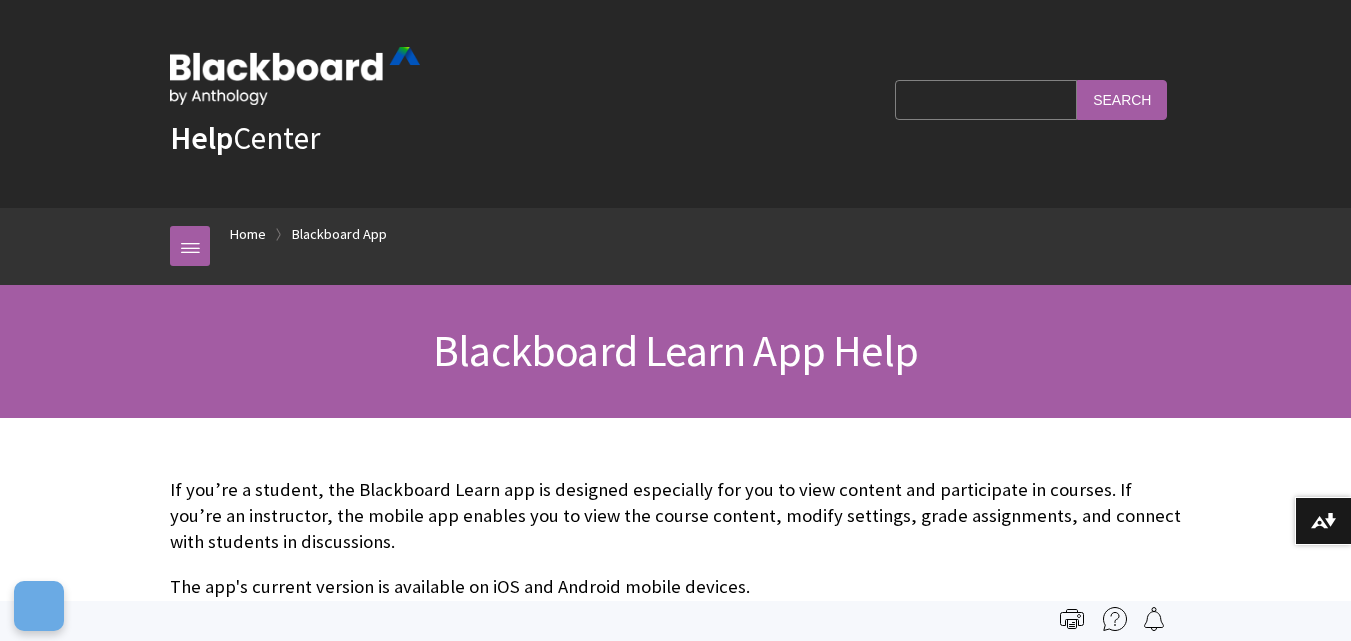scroll, scrollTop: 0, scrollLeft: 0, axis: both 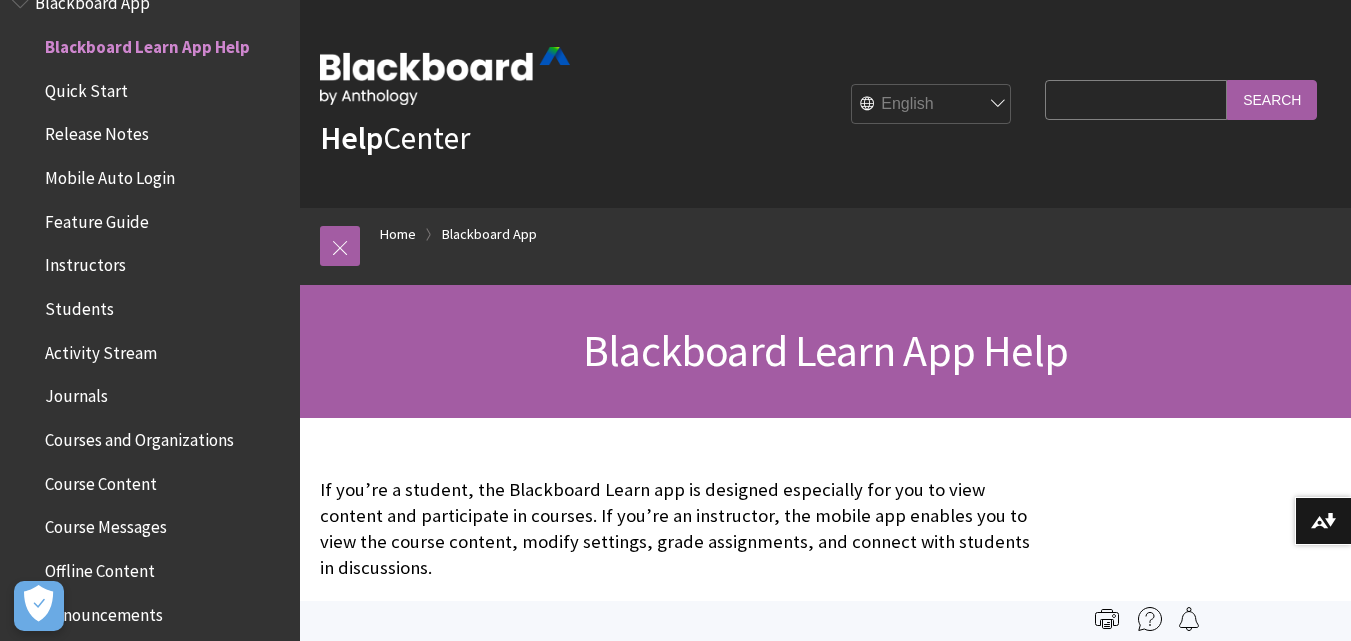 click on "Search Query" at bounding box center (1136, 99) 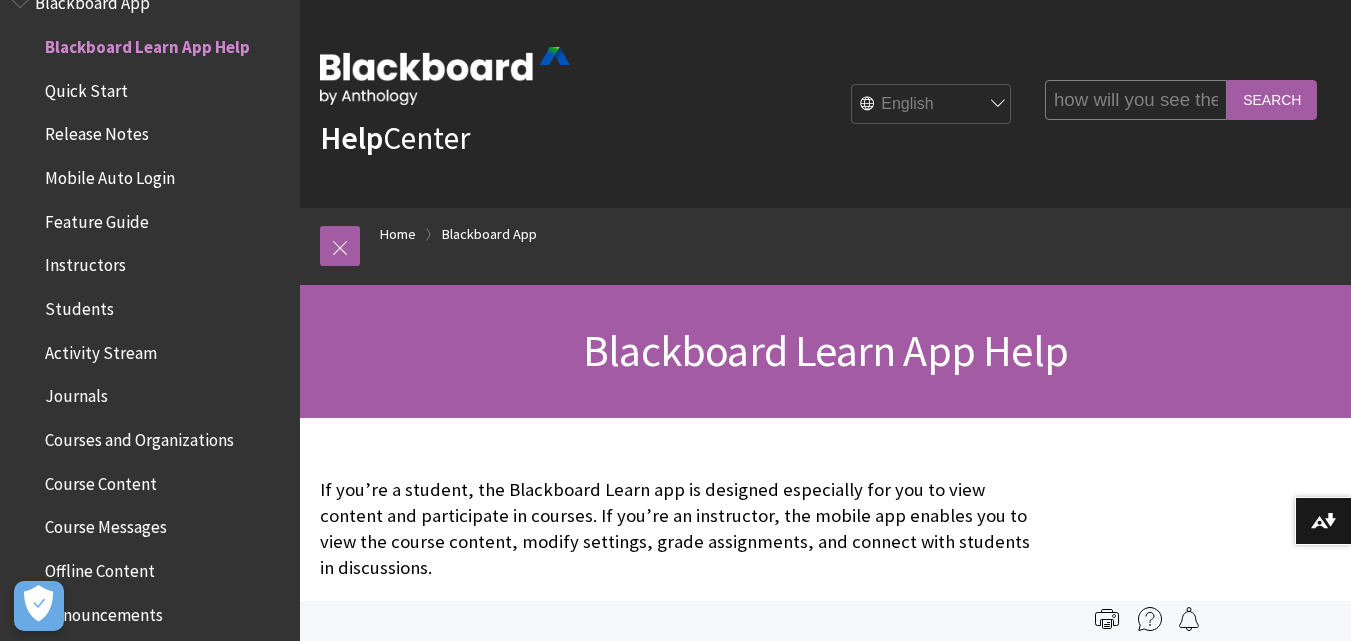 click on "Search" at bounding box center (1272, 99) 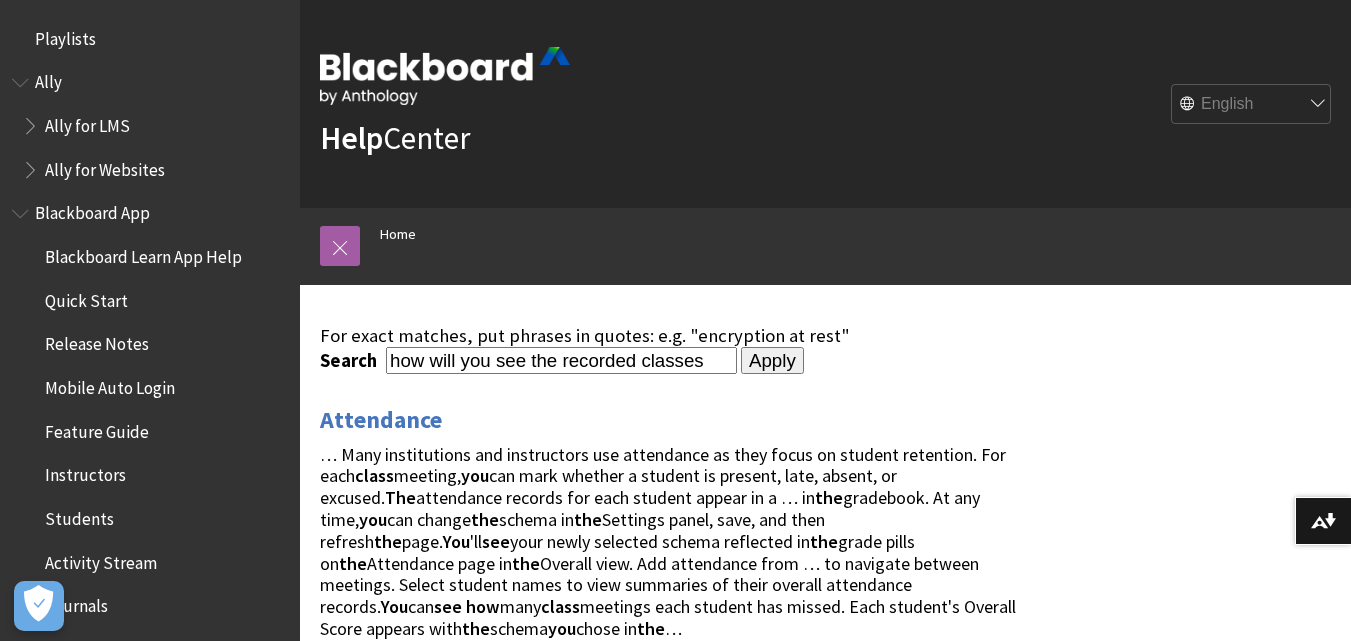 scroll, scrollTop: 0, scrollLeft: 0, axis: both 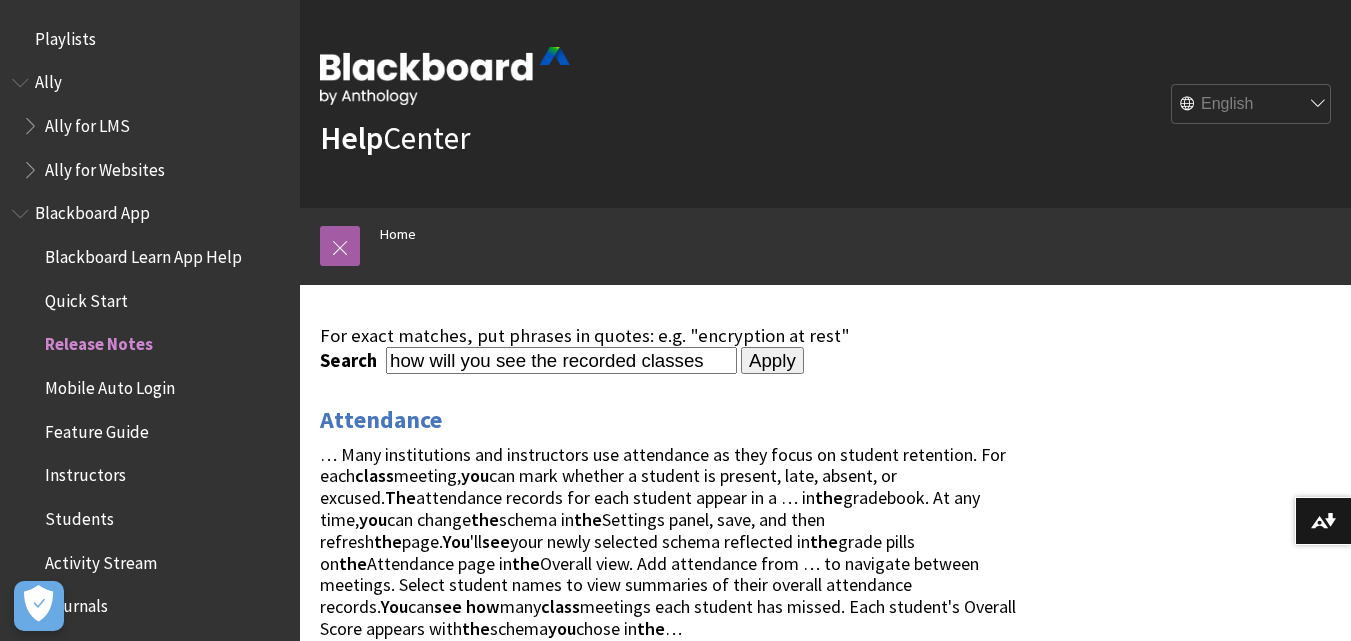 click on "Release Notes" at bounding box center [99, 341] 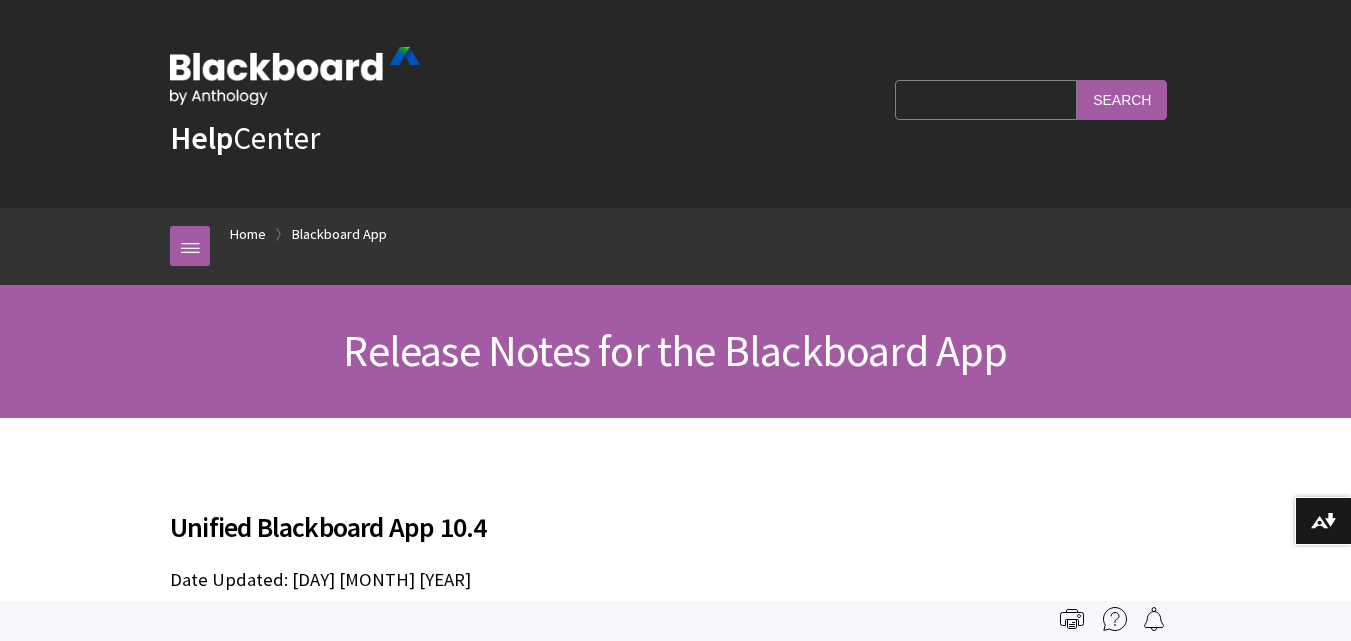 scroll, scrollTop: 0, scrollLeft: 0, axis: both 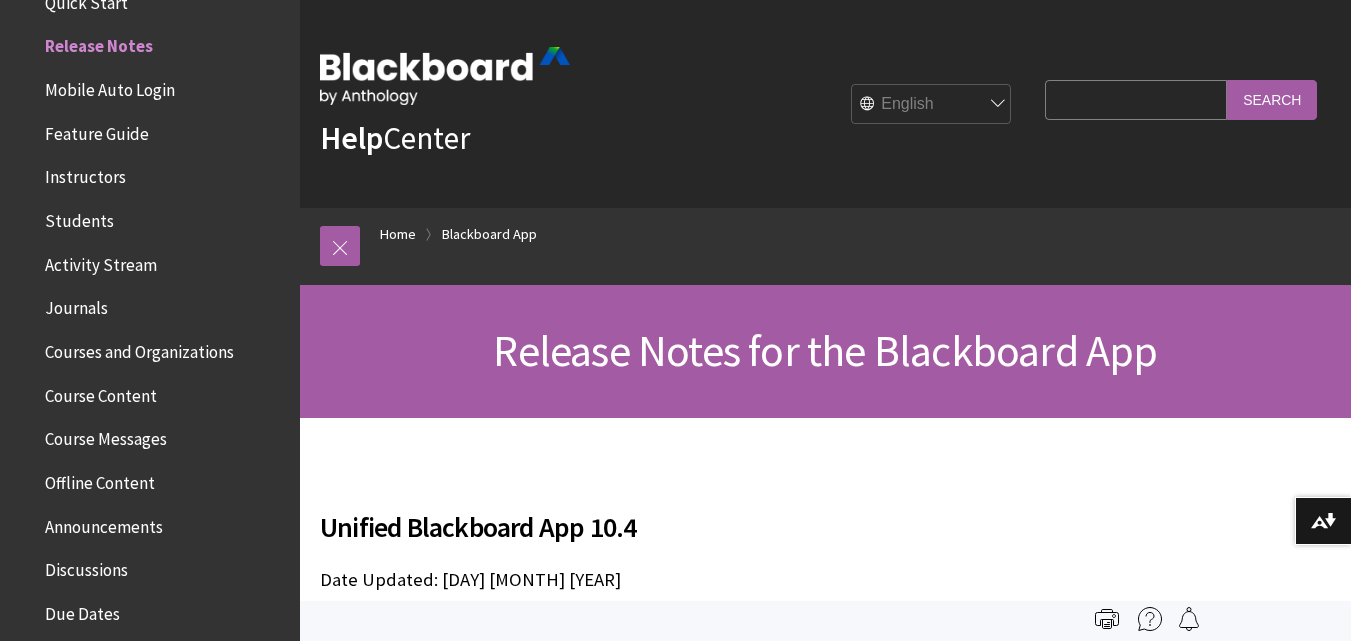 click on "Unified Blackboard App 10.4 Date Updated: 9 June 2025 iOS Bug fixes: Specific URLs would not open correctly in Blackboard App. Users were prevented from downloading .xlsx files from Blackboard App. Users are unable to access a course if course availability is extended or closed and reopened.  Android Feature updates:  Updated Blackboard App to support Android 15.  Unified Blackboard App 10.3 Date Updated: 9 April 2025 iOS & Android Bug fixes Parent/Child Course name does not match on web and Blackboard App for students. When authenticating via Blackboard App, an unknown message is displayed: FROM_COURSE_RWD_VIEW.  Unified Blackboard App 10.2 Date Updated: 3 March 2025 iOS & Android Bug fixes Blackboard App does not let some users exit a file without logging out. Blackboard App does not load after SSO login for some users. Unable to set up URL to force user to web within Blackboard App. Selecting  Send Email Copy" at bounding box center [677, 21180] 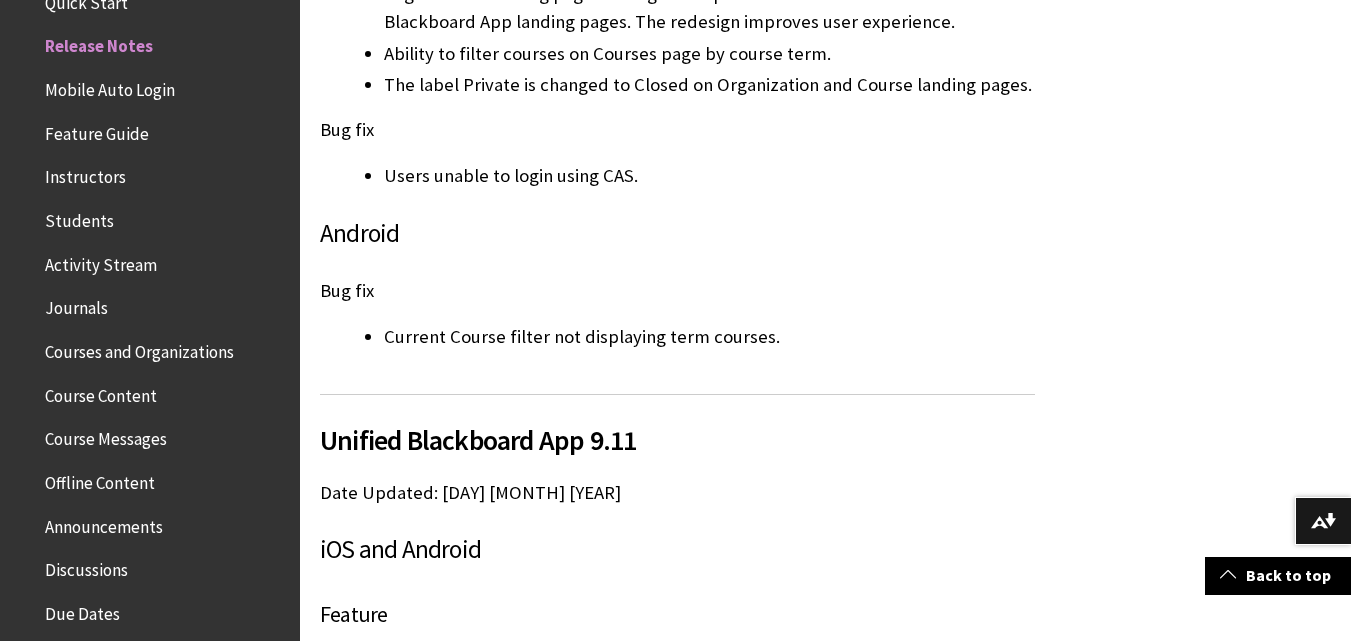 scroll, scrollTop: 2880, scrollLeft: 0, axis: vertical 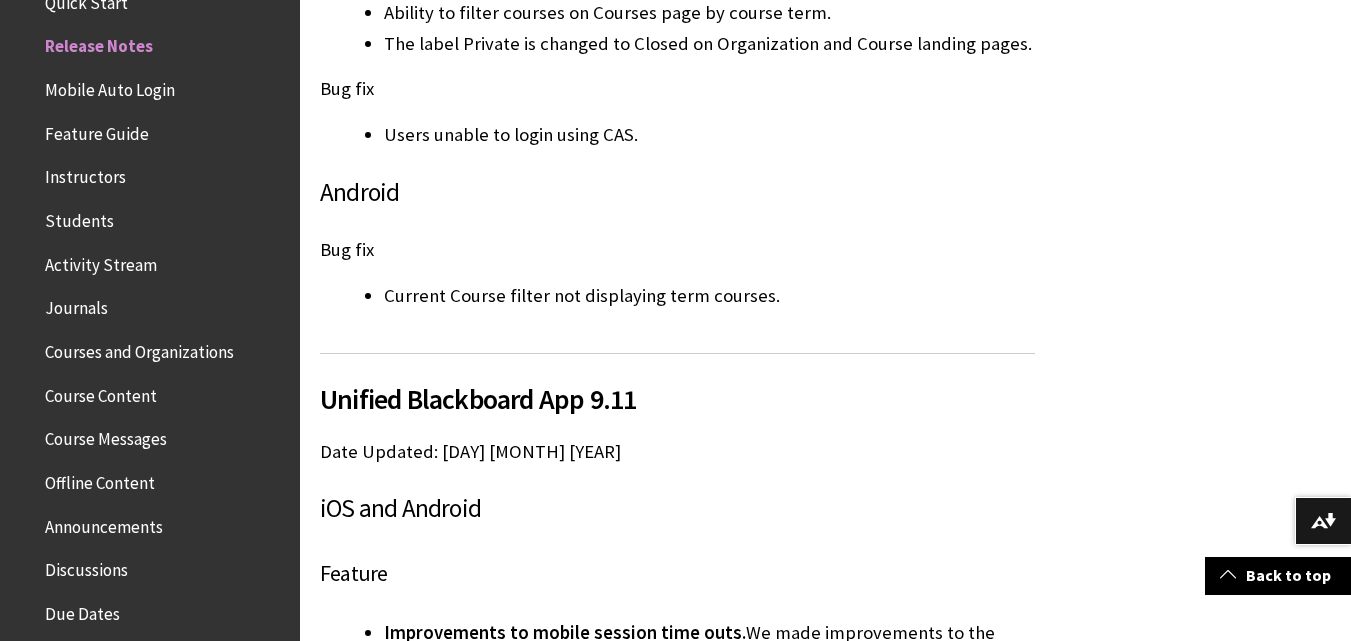 click on "Course Content" at bounding box center [101, 392] 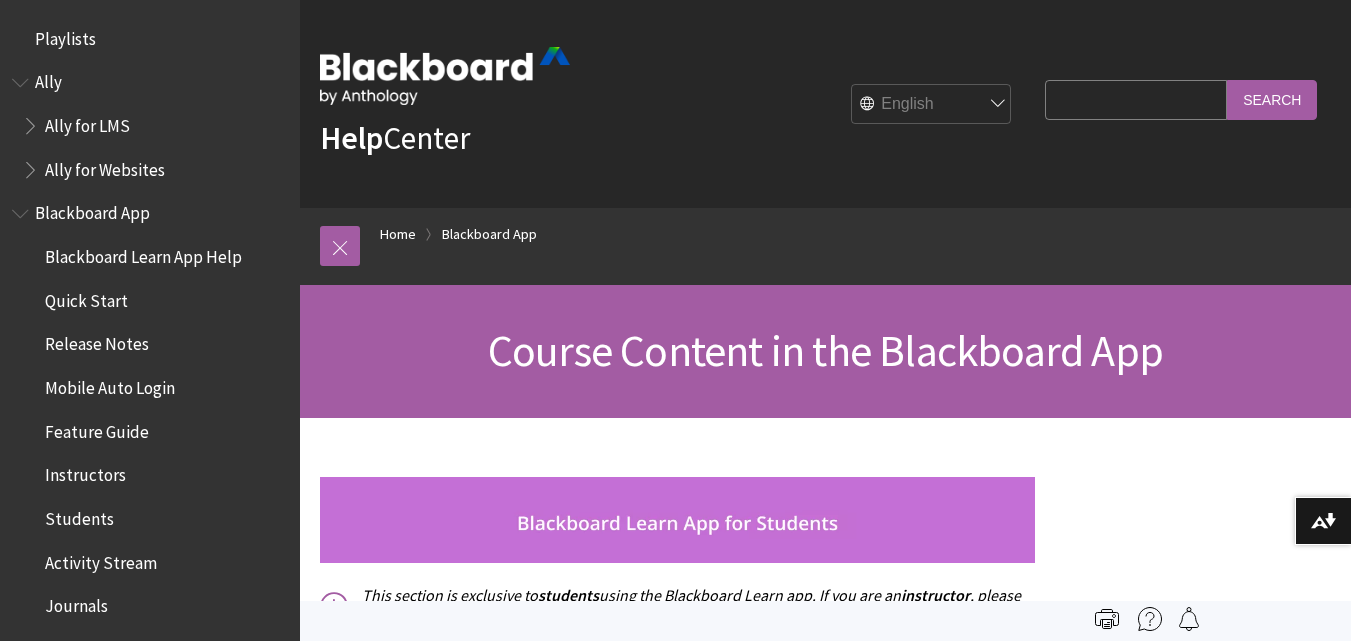 scroll, scrollTop: 0, scrollLeft: 0, axis: both 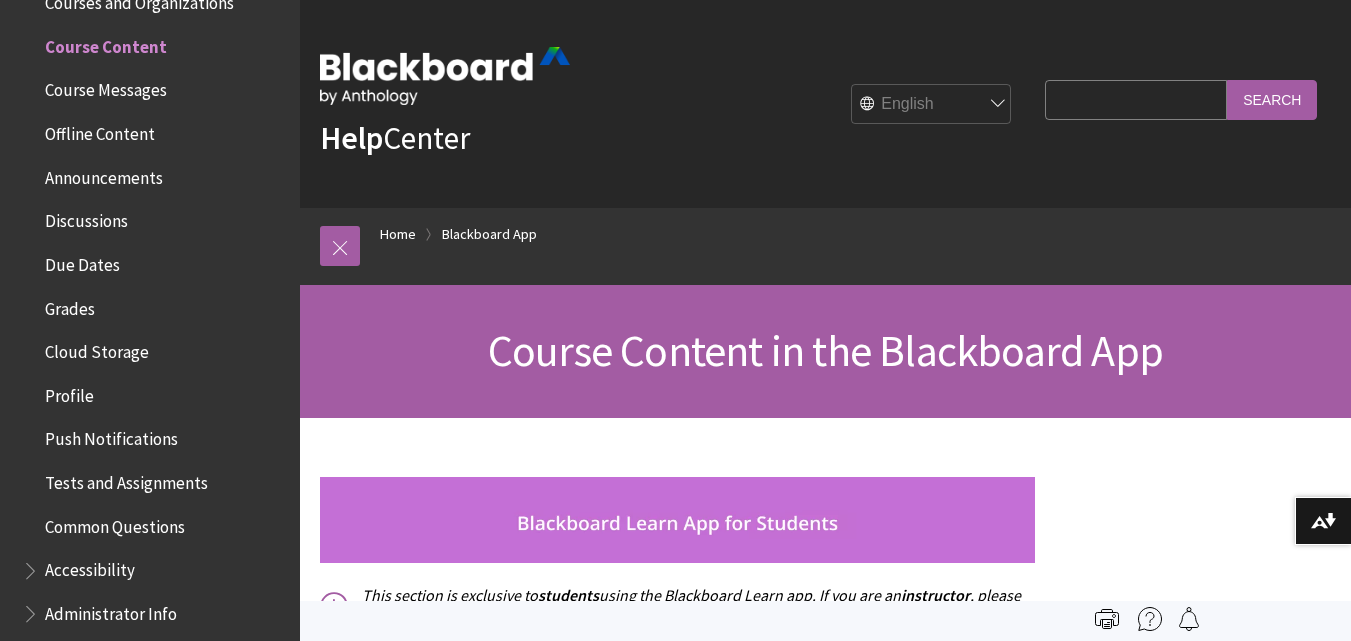 click on "This section is exclusive to  students  using the Blackboard Learn app. If you are an  instructor , please scroll down to the  Blackboard Learn app for Instructors section . Within the app, you can view all the folders, documents, and assessments, as well as other items, that are available in the web browser view of the course.
Compatible file types Most file types that you can view in the web browser view of a course are supported by the Blackboard Learn app. You can view Microsoft ®  Word, Excel ® , PowerPoint ® , and PDF documents. More compatible file types Supported course content Alternative file formats" at bounding box center [677, 5102] 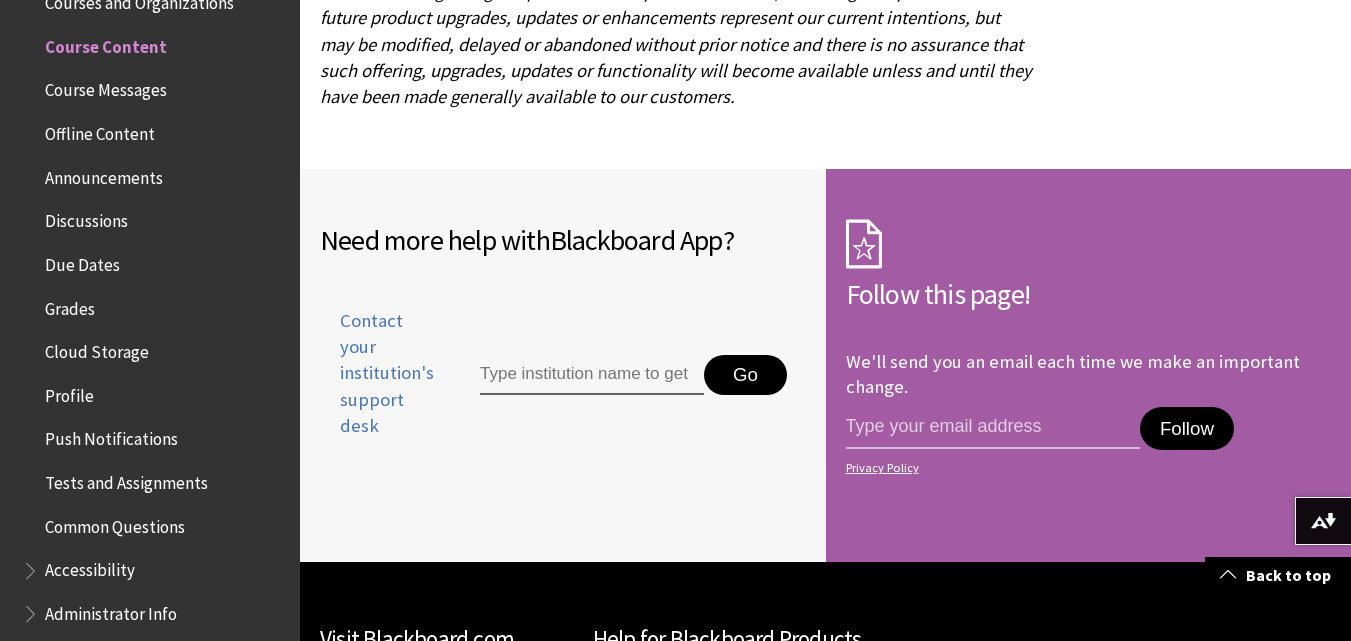 scroll, scrollTop: 9640, scrollLeft: 0, axis: vertical 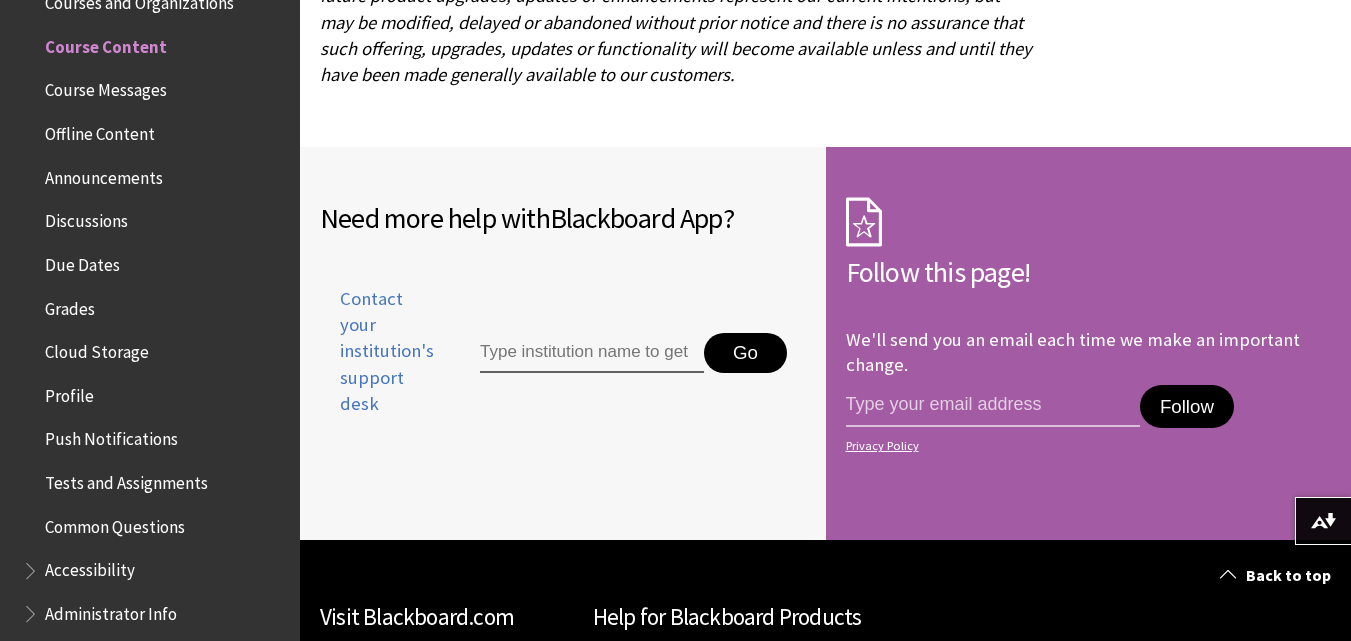 click at bounding box center (592, 353) 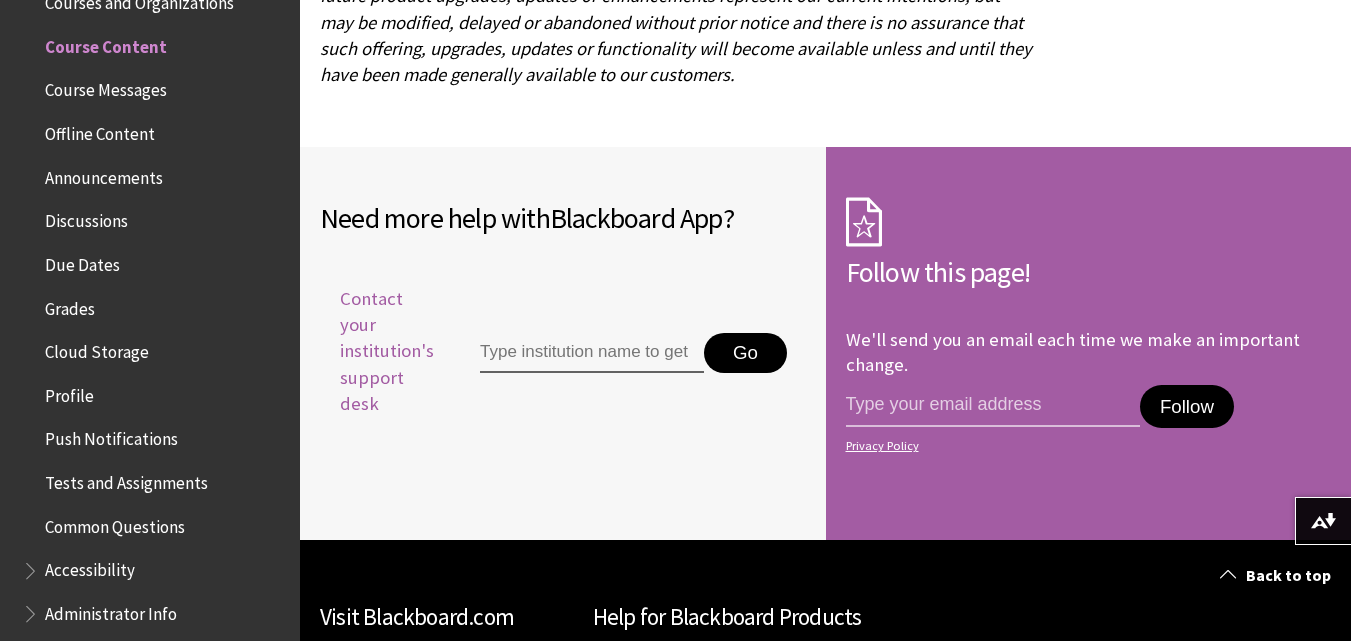 click on "Contact your institution's support desk" at bounding box center [377, 351] 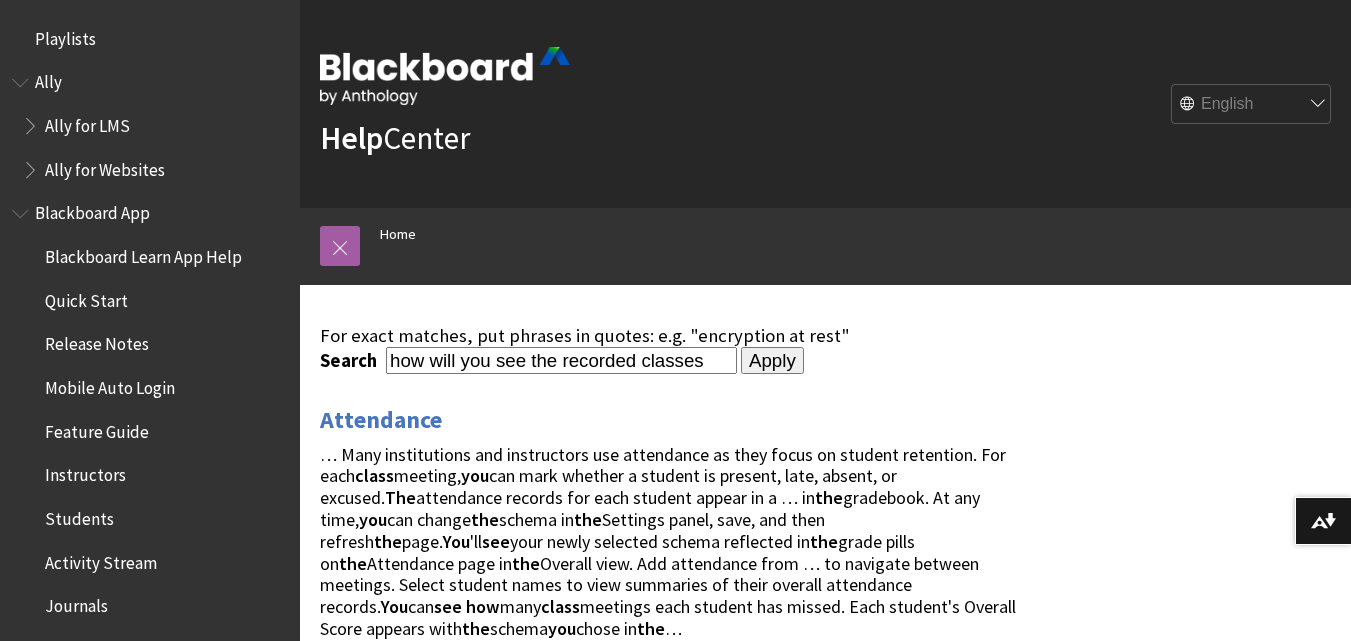 scroll, scrollTop: 0, scrollLeft: 0, axis: both 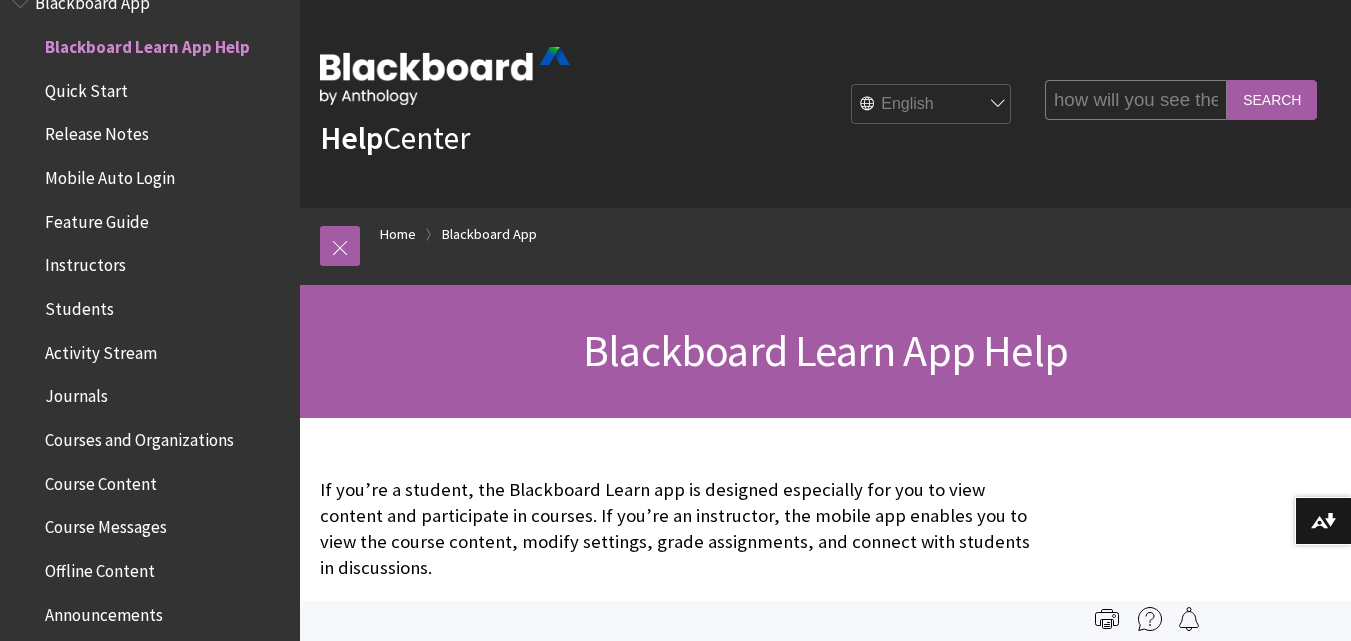 click on "All Products
Playlists
Playlists
Ally
Ally for LMS
Ally for Websites
Ally Ally for LMS Ally for Websites
Blackboard App
Blackboard Learn App Help
Quick Start
Release Notes" at bounding box center (150, 320) 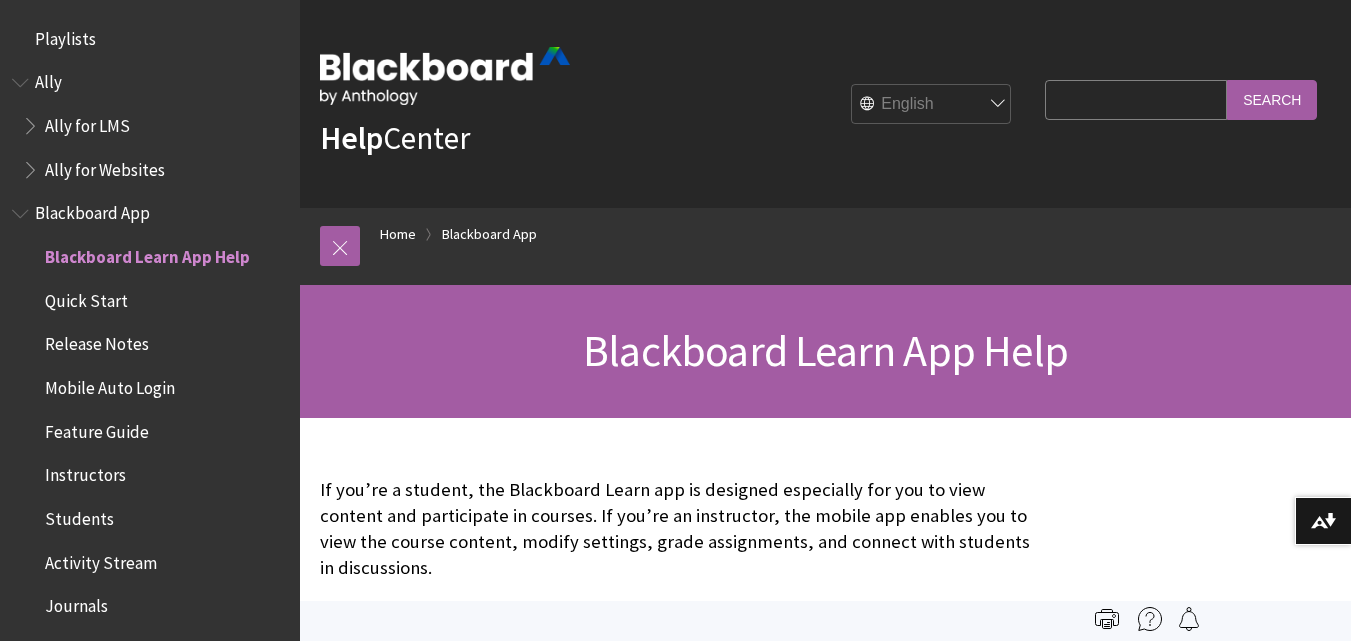 scroll, scrollTop: 0, scrollLeft: 0, axis: both 